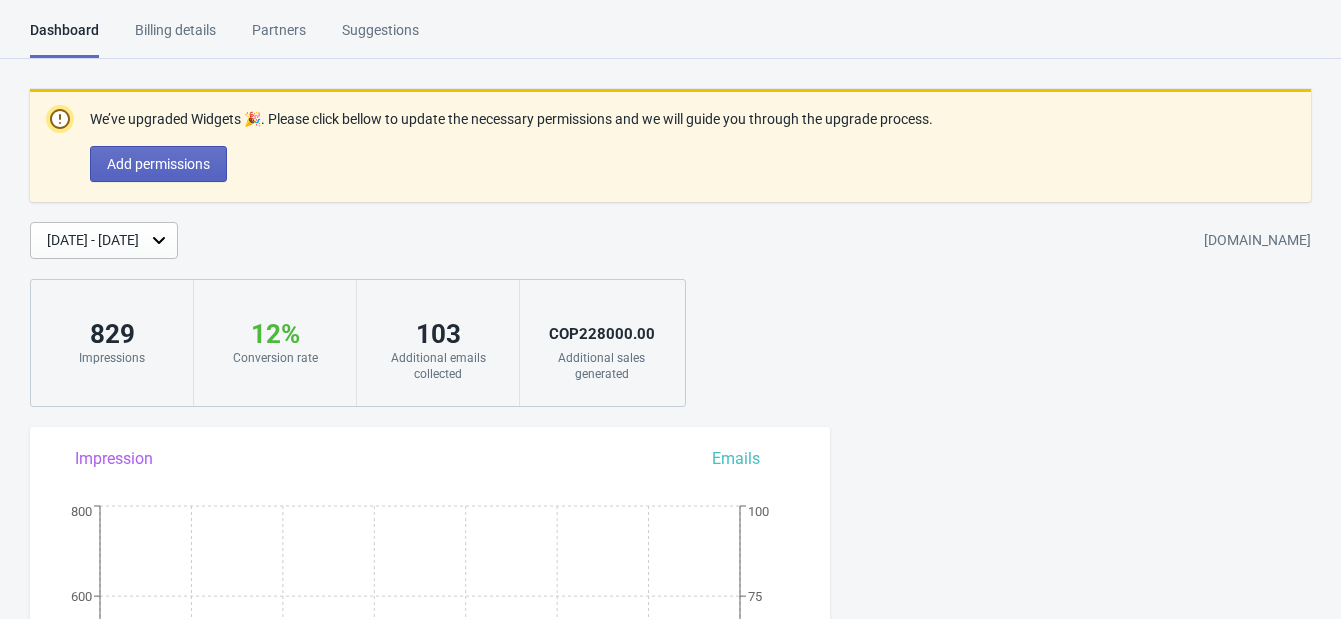 scroll, scrollTop: 0, scrollLeft: 0, axis: both 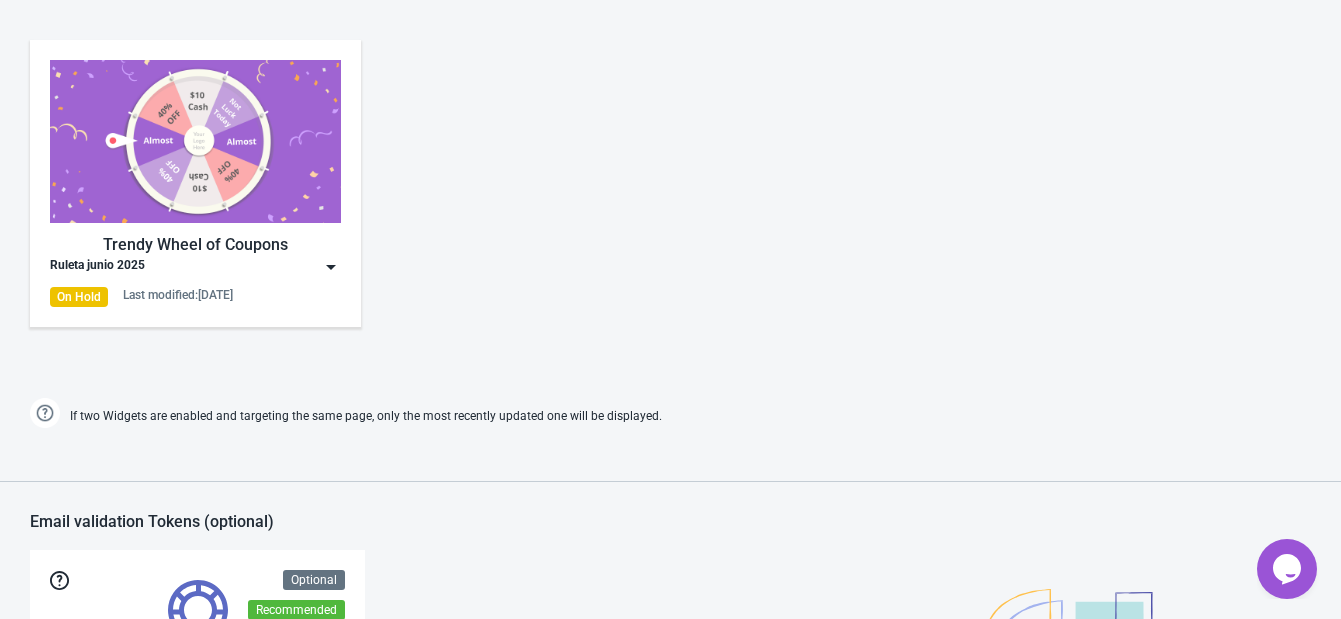 drag, startPoint x: 418, startPoint y: 205, endPoint x: 336, endPoint y: 255, distance: 96.04166 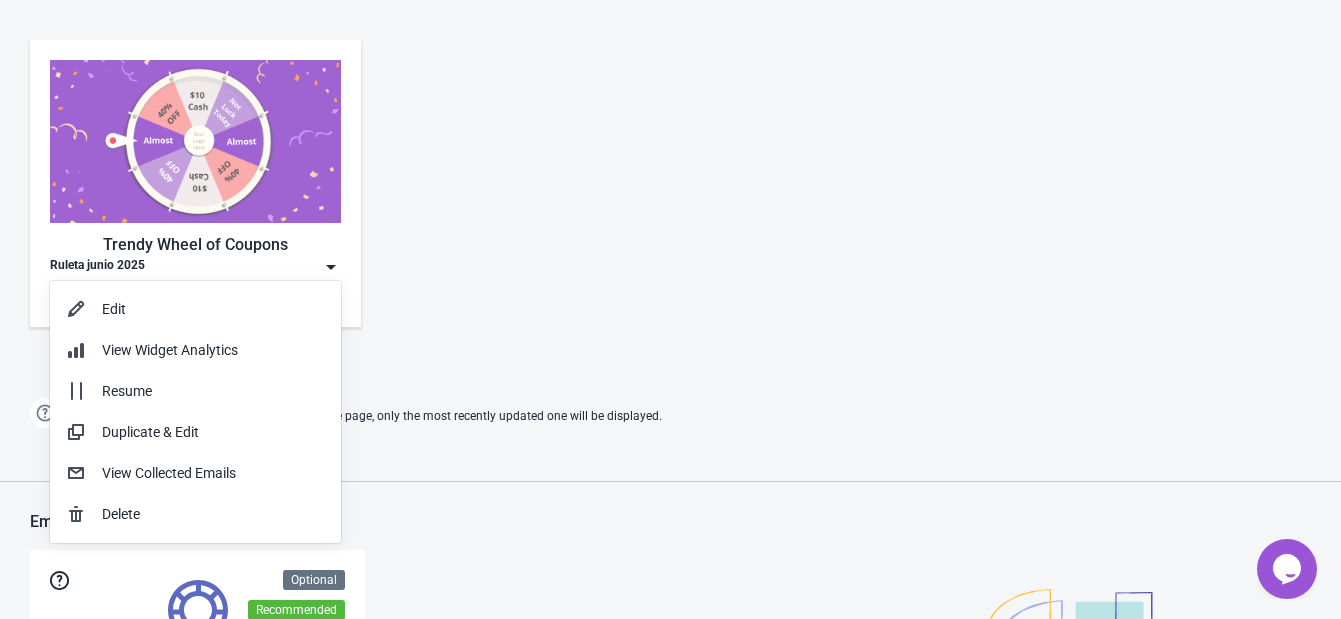 click on "Trendy Wheel of Coupons Ruleta junio 2025 On Hold Last modified:  [DATE]" at bounding box center (670, 200) 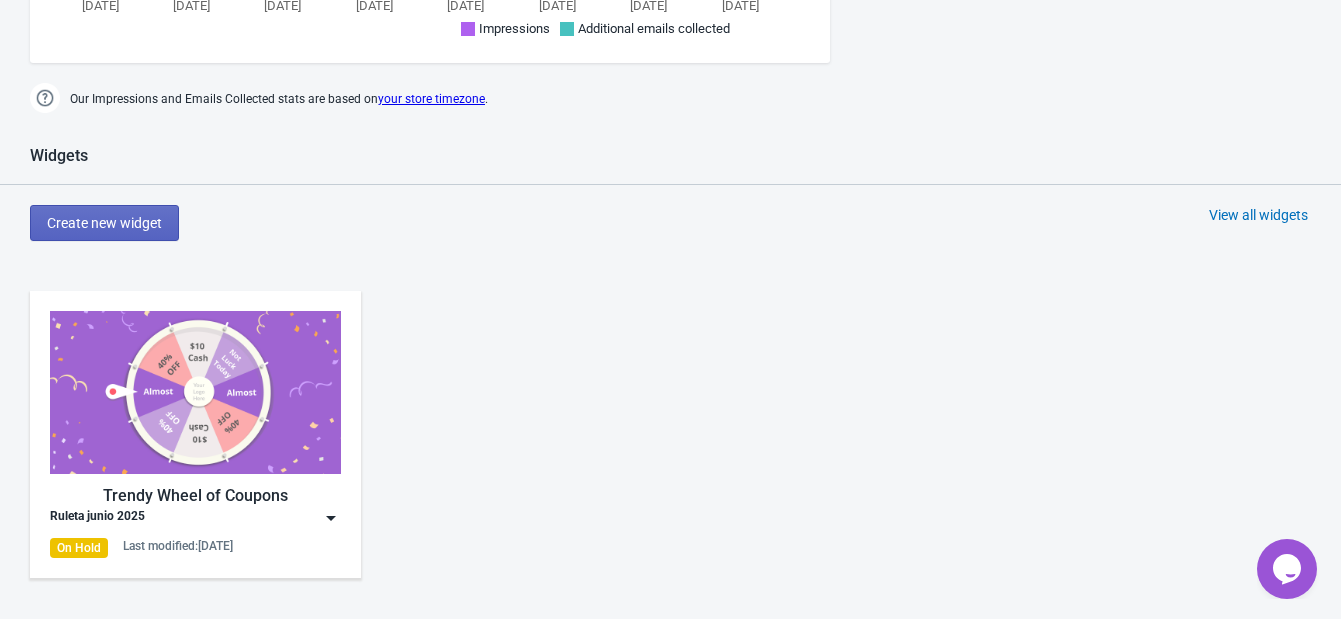 scroll, scrollTop: 999, scrollLeft: 0, axis: vertical 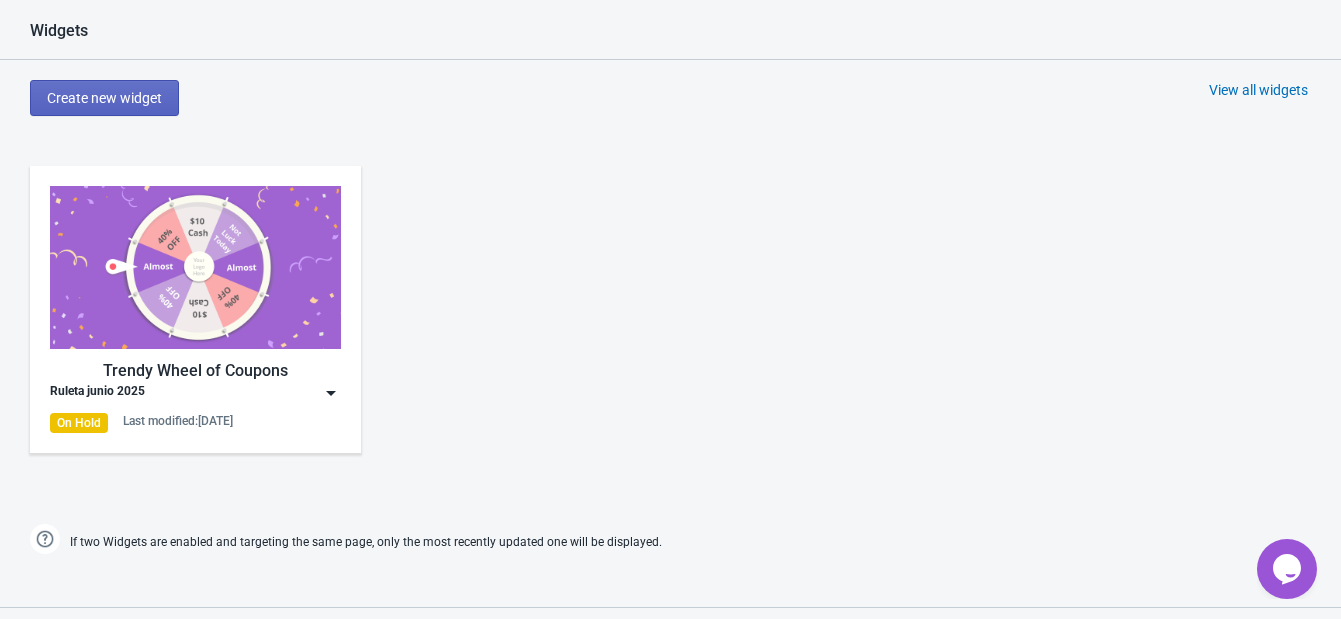 click at bounding box center [195, 267] 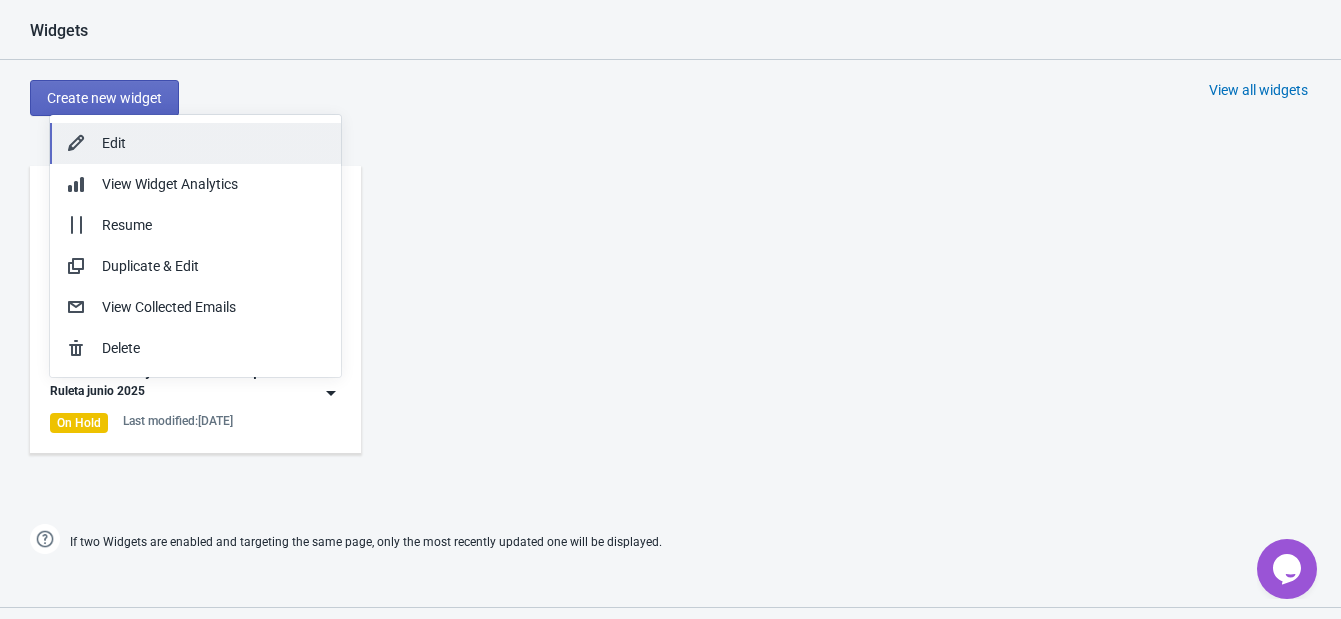 click on "Edit" at bounding box center [195, 143] 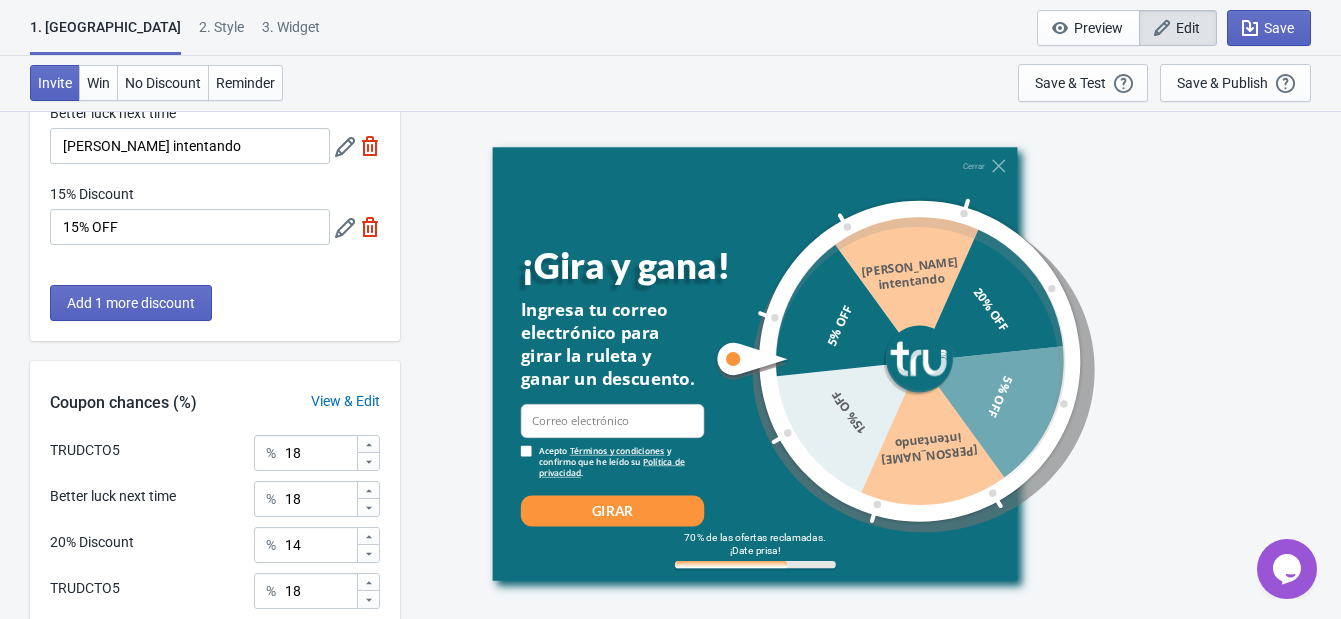 scroll, scrollTop: 700, scrollLeft: 0, axis: vertical 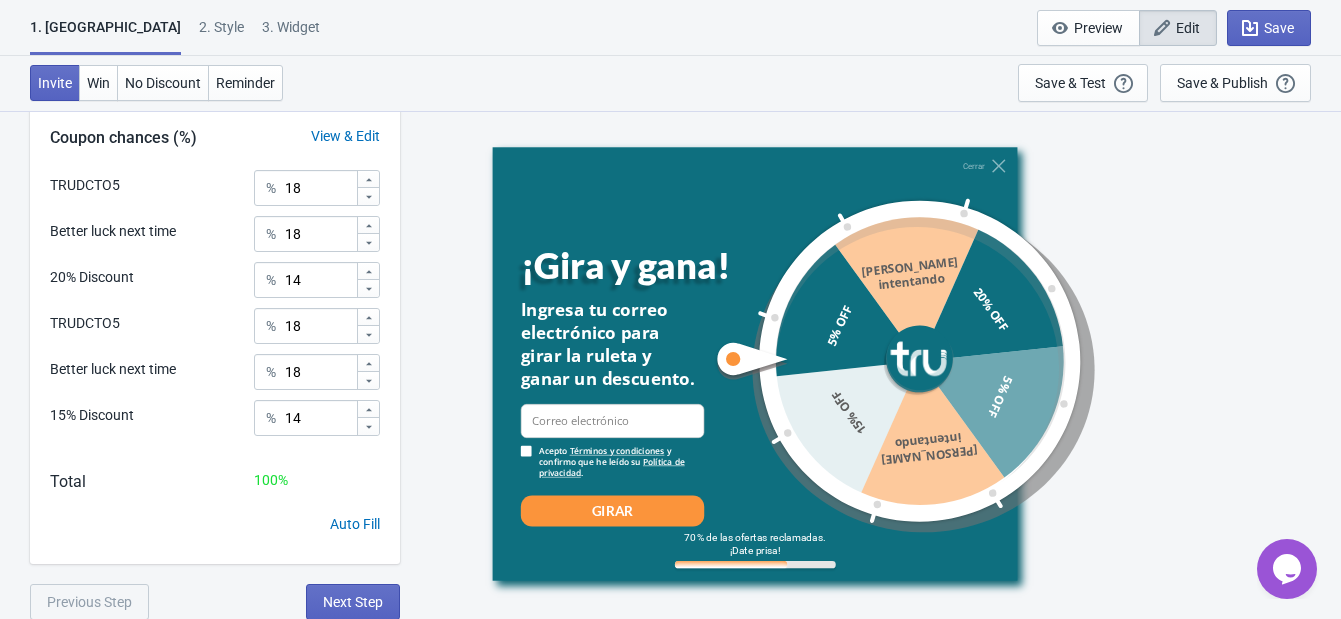 click on "Cerrar ¡Gira y gana! Ingresa tu correo electrónico para girar la ruleta y ganar un descuento. email-input Acepto   Términos y condiciones   y confirmo que he leído su   Política de privacidad . GIRAR 5% OFF Sigue intentando 20% OFF 5% OFF Sigue intentando 15% OFF   70 % de las ofertas reclamadas. ¡Date prisa!" at bounding box center (870, 363) 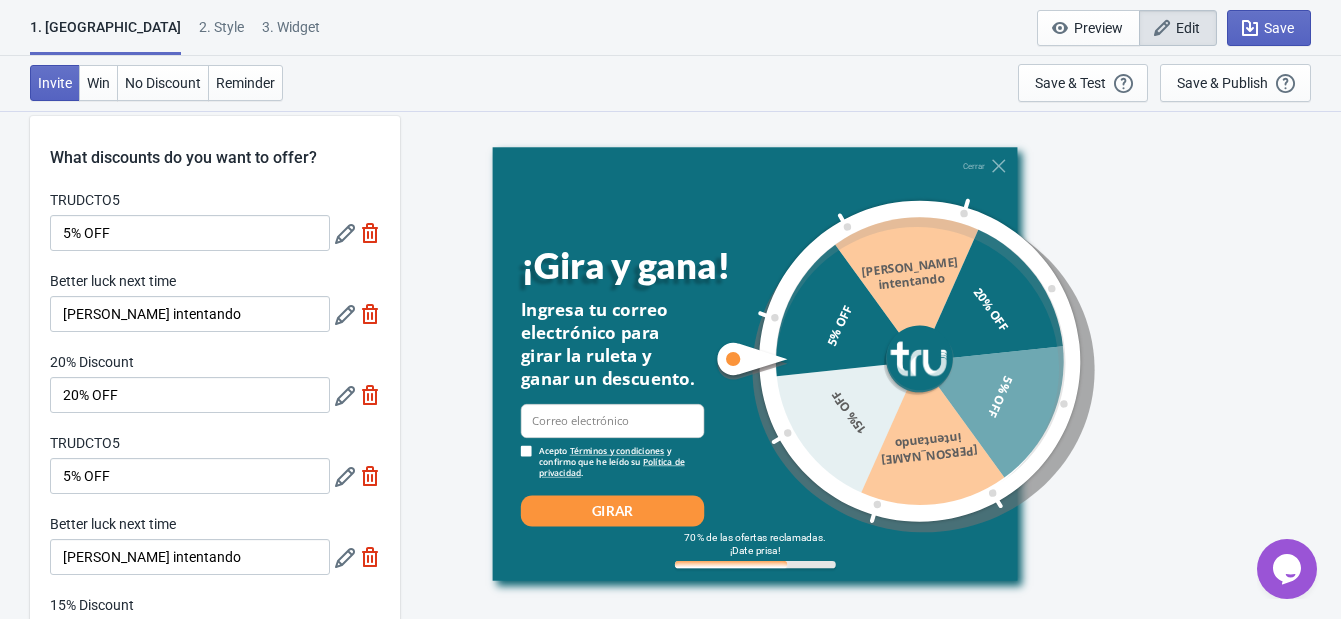 scroll, scrollTop: 0, scrollLeft: 0, axis: both 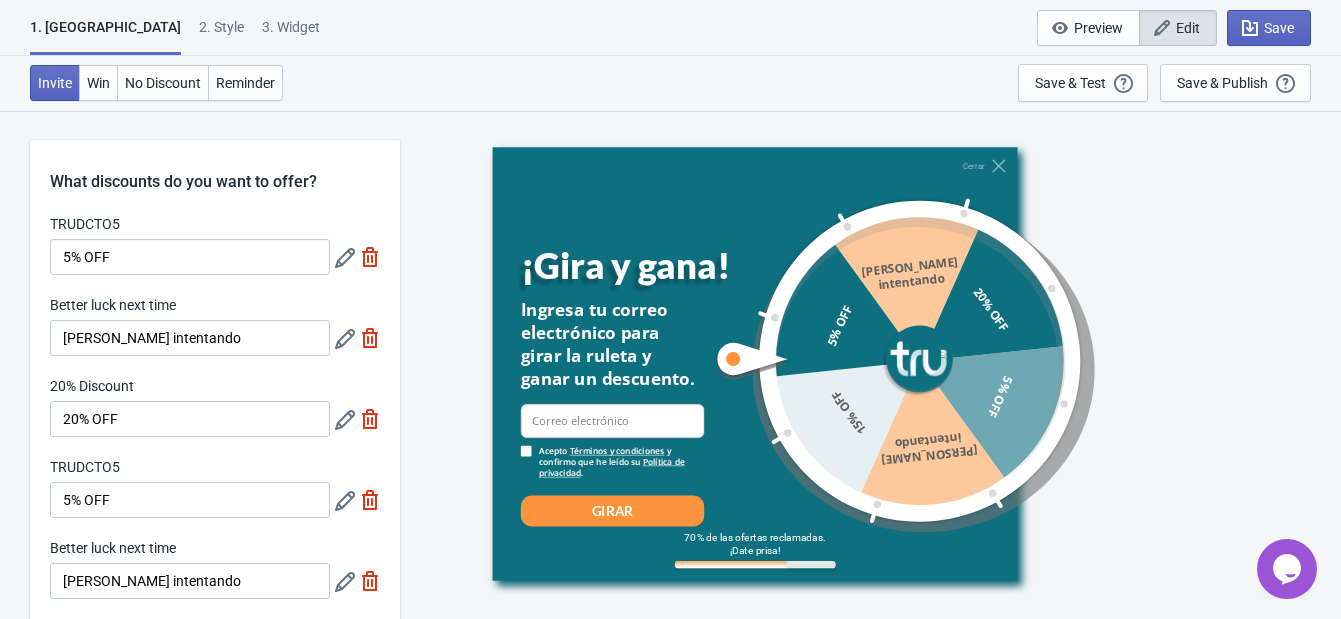 drag, startPoint x: 1266, startPoint y: 552, endPoint x: 1259, endPoint y: 542, distance: 12.206555 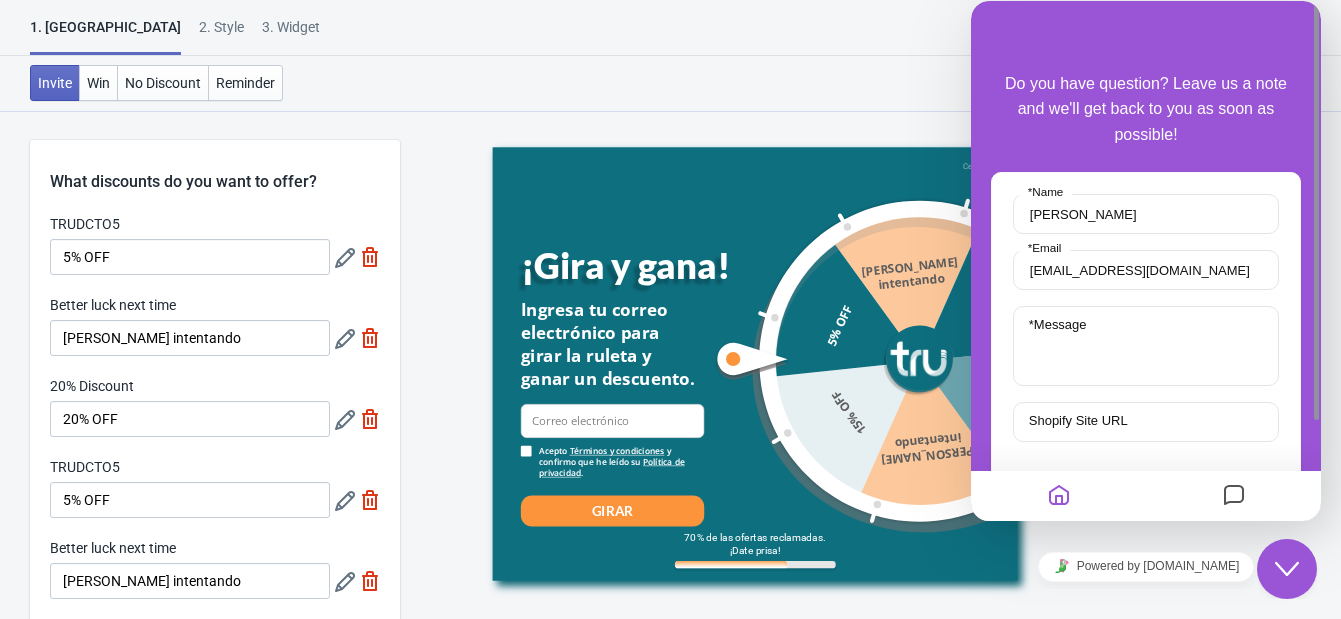 scroll, scrollTop: 124, scrollLeft: 0, axis: vertical 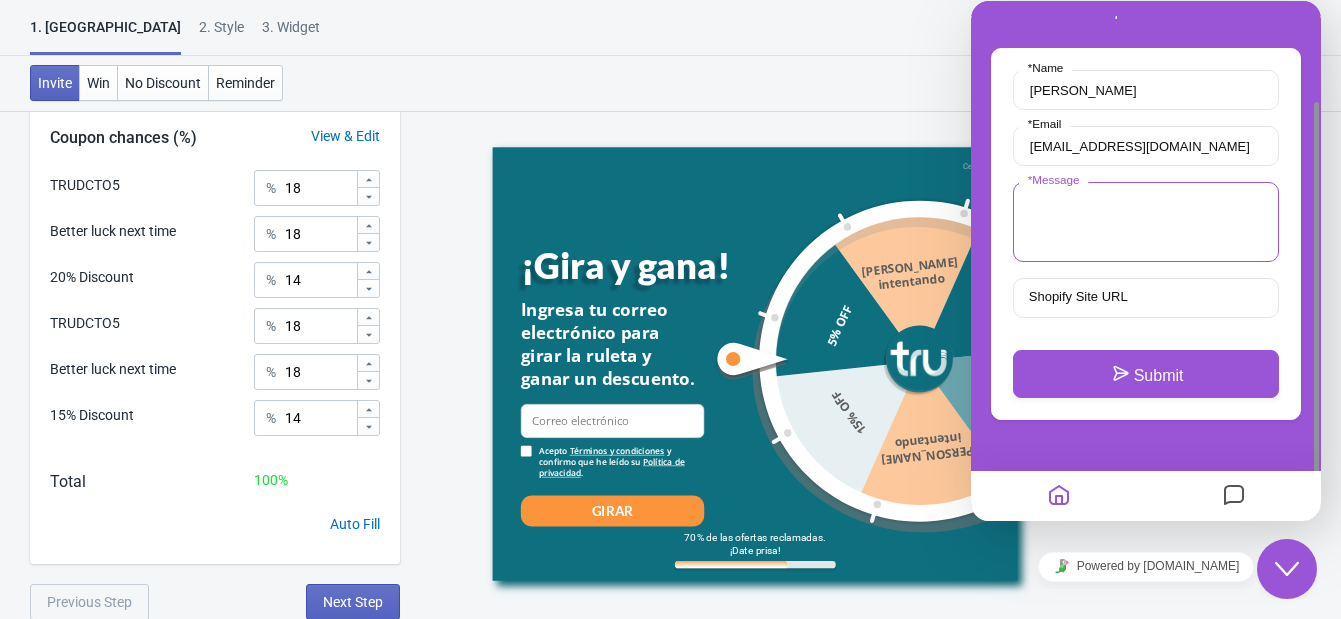 click on "*  Message" at bounding box center [1146, 222] 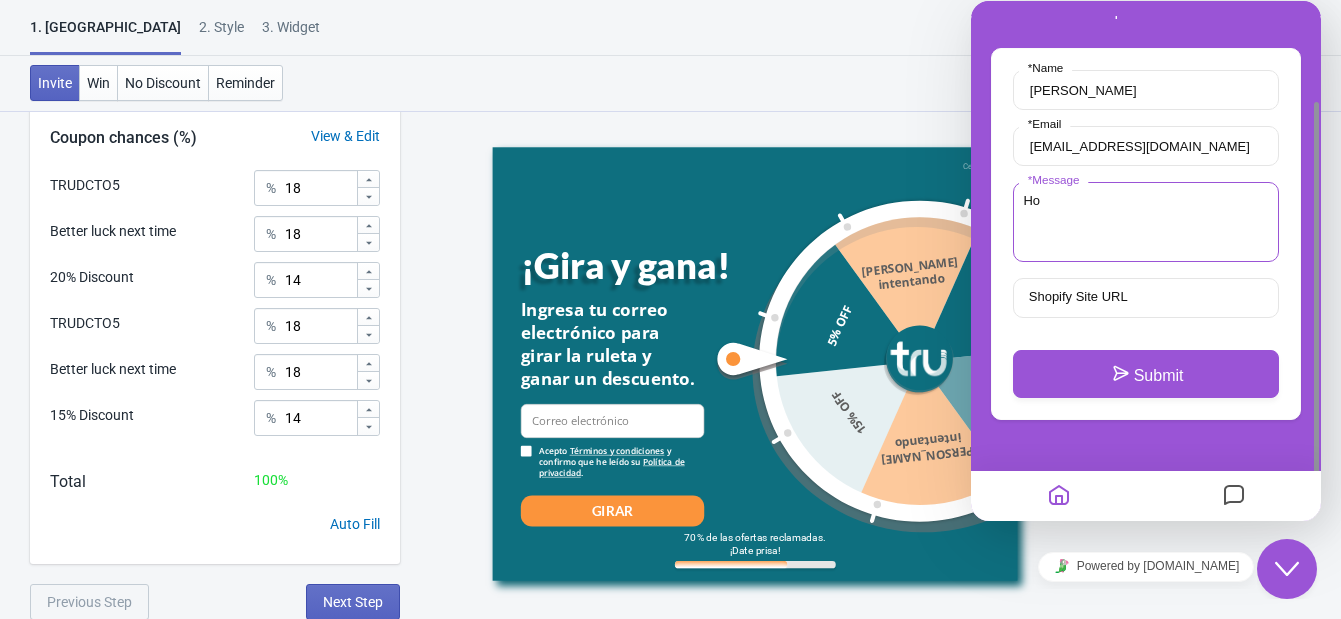 type on "H" 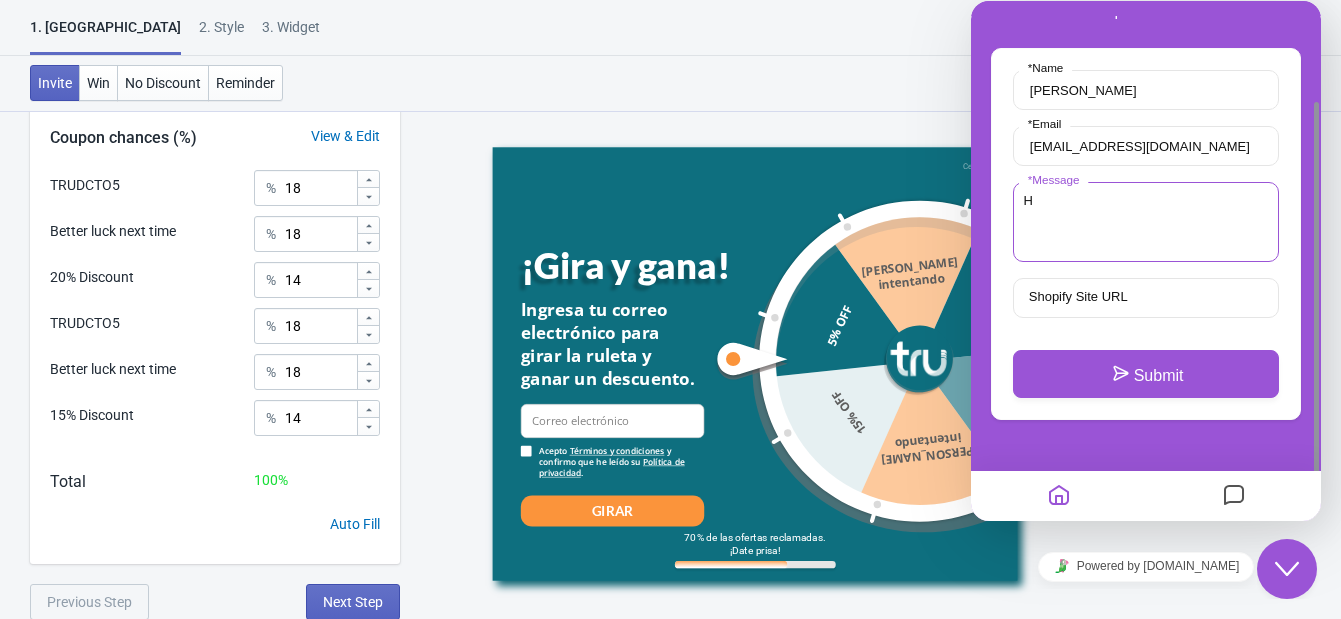 type 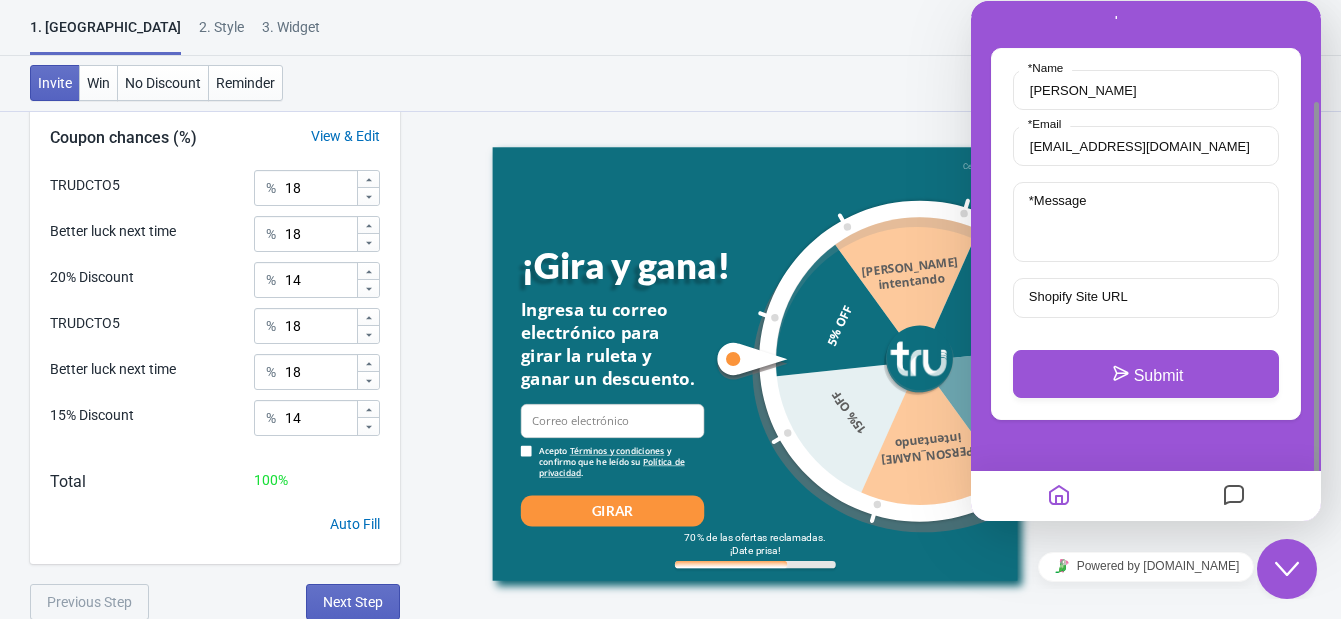 click on "1. Coupon 2 . Style 3. Widget 1. Coupon 2 . Style 3. Widget Save and Exit Preview Edit Save" at bounding box center [670, 28] 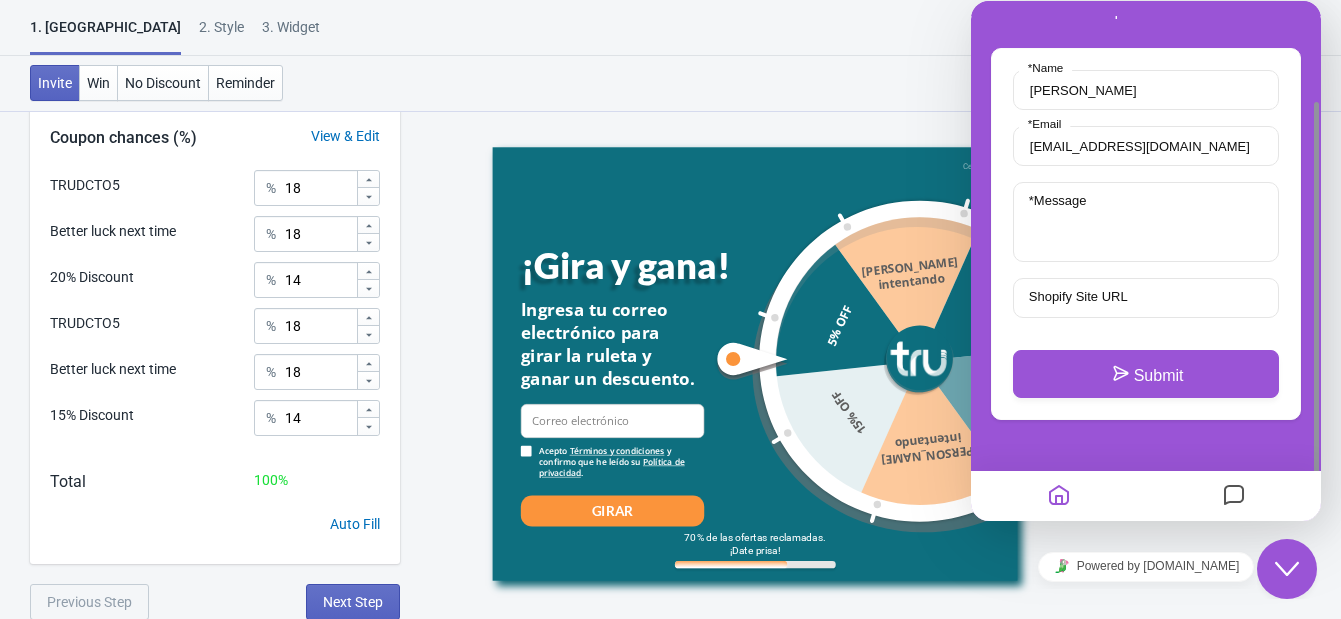 click at bounding box center (1059, 496) 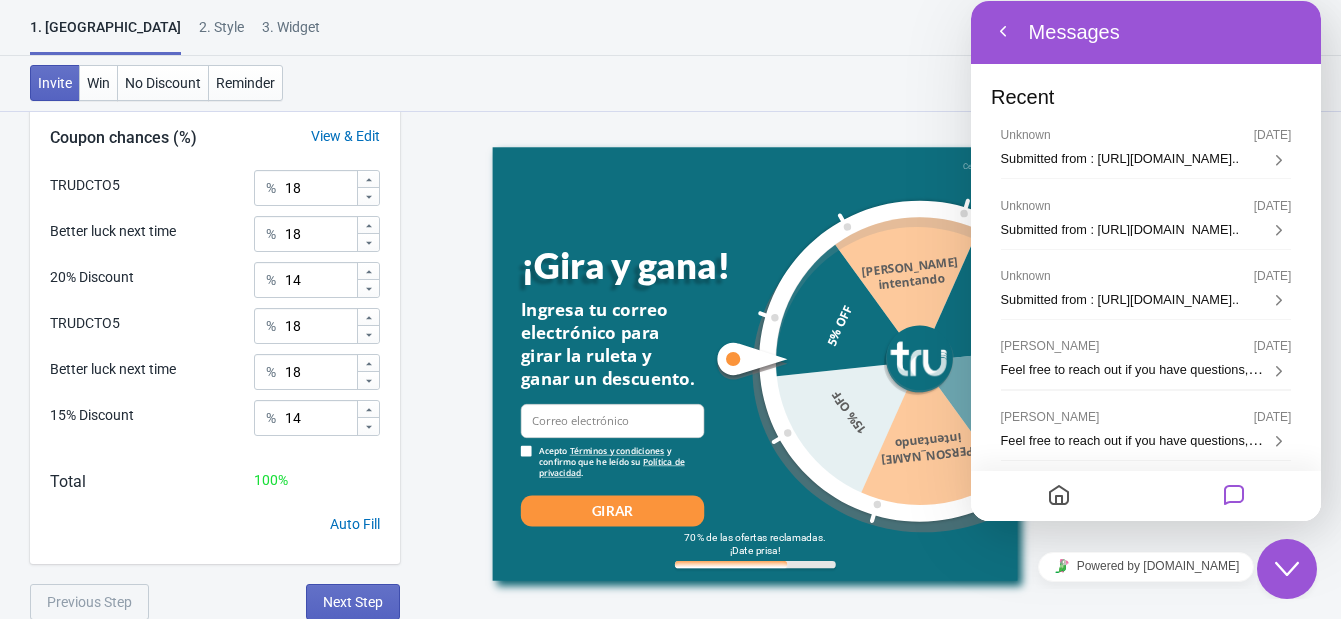 click on "1. Coupon 2 . Style 3. Widget 1. Coupon 2 . Style 3. Widget Save and Exit Preview Edit Save" at bounding box center (670, 28) 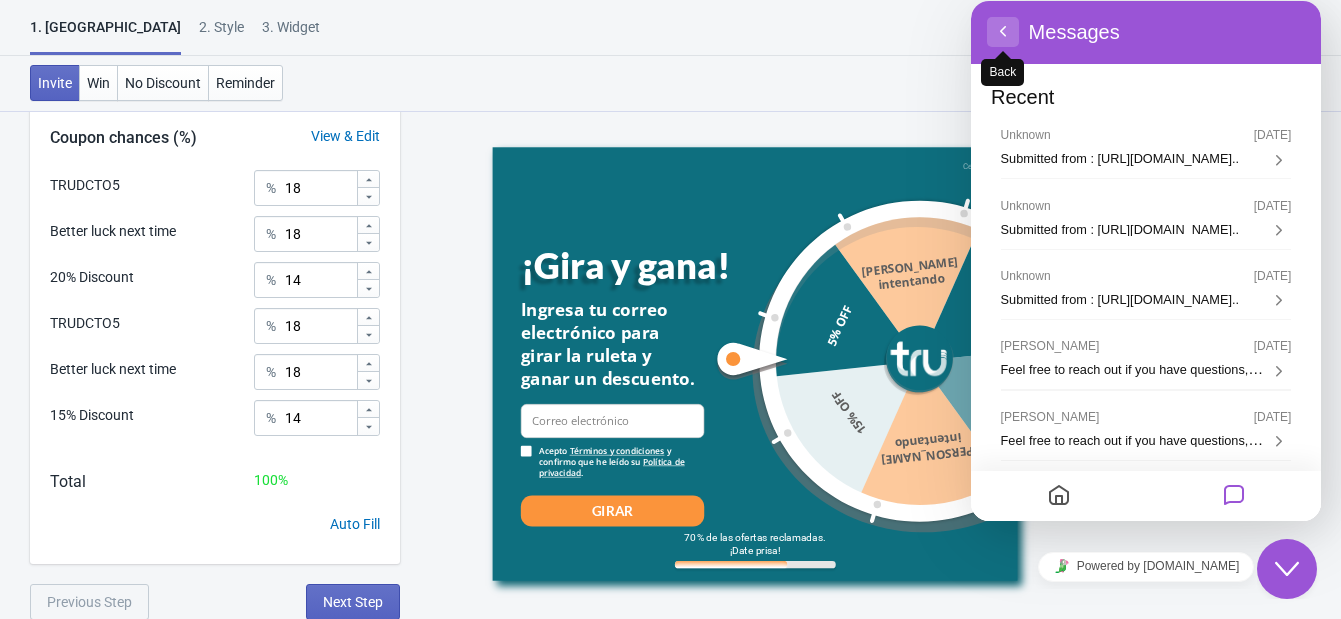 click on "Back" at bounding box center [1003, 32] 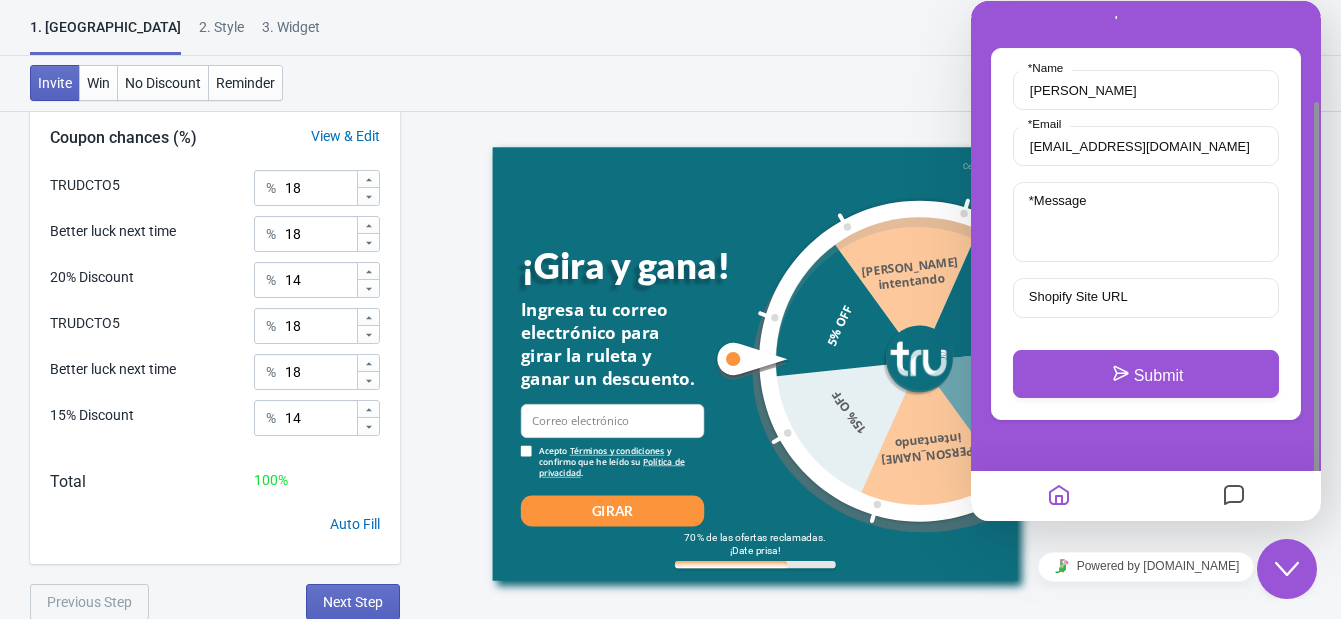 click on "1. Coupon 2 . Style 3. Widget 1. Coupon 2 . Style 3. Widget Save and Exit Preview Edit Save" at bounding box center [670, 28] 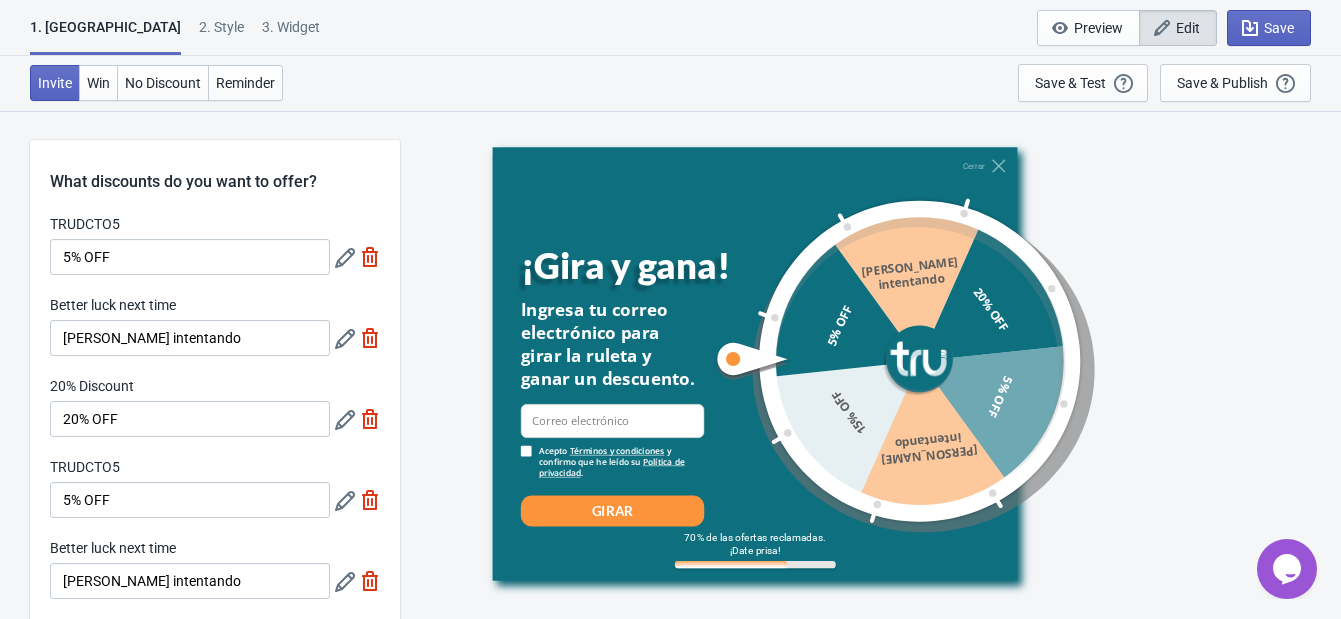 scroll, scrollTop: 375, scrollLeft: 0, axis: vertical 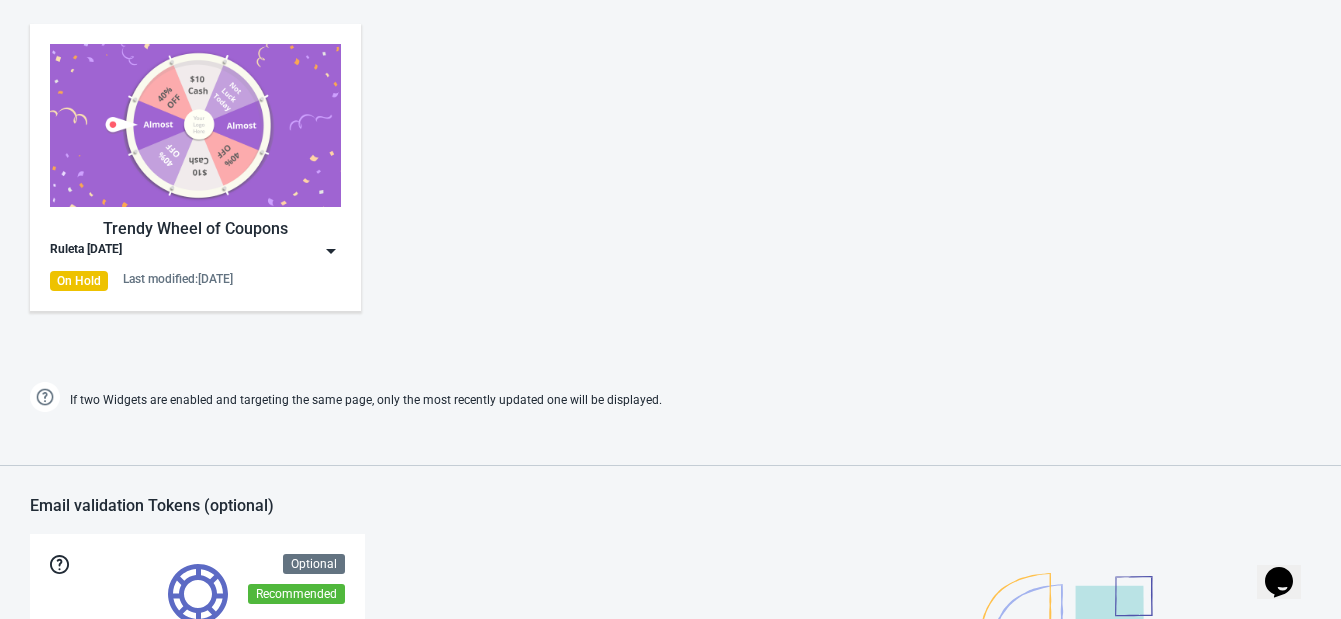 click at bounding box center (331, 251) 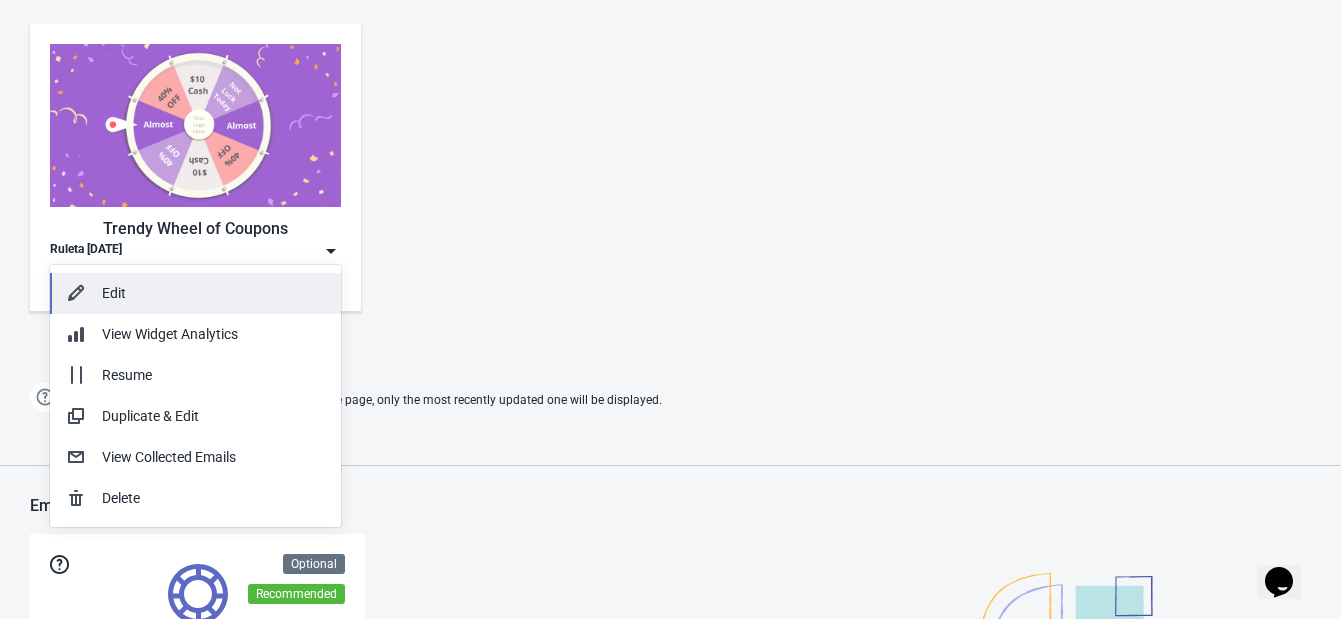 click on "Edit" at bounding box center [213, 293] 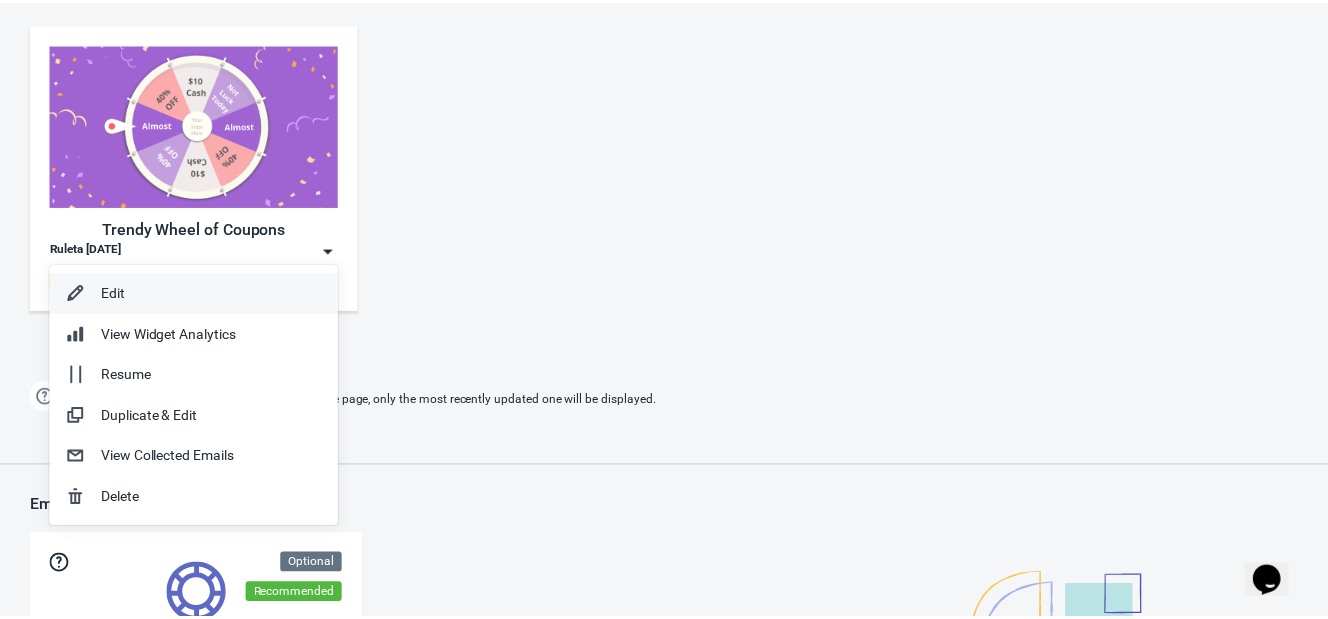 scroll, scrollTop: 0, scrollLeft: 0, axis: both 